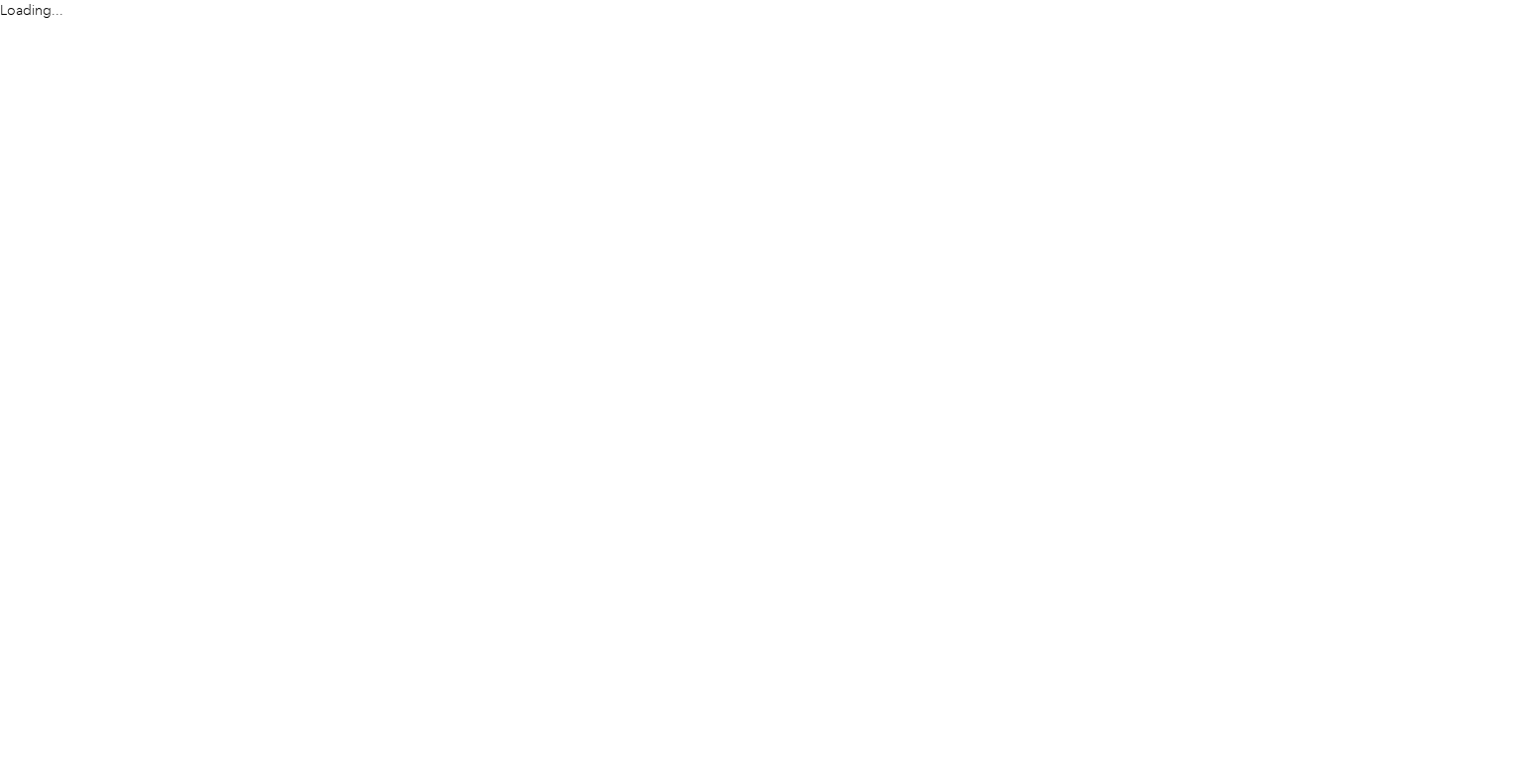 scroll, scrollTop: 0, scrollLeft: 0, axis: both 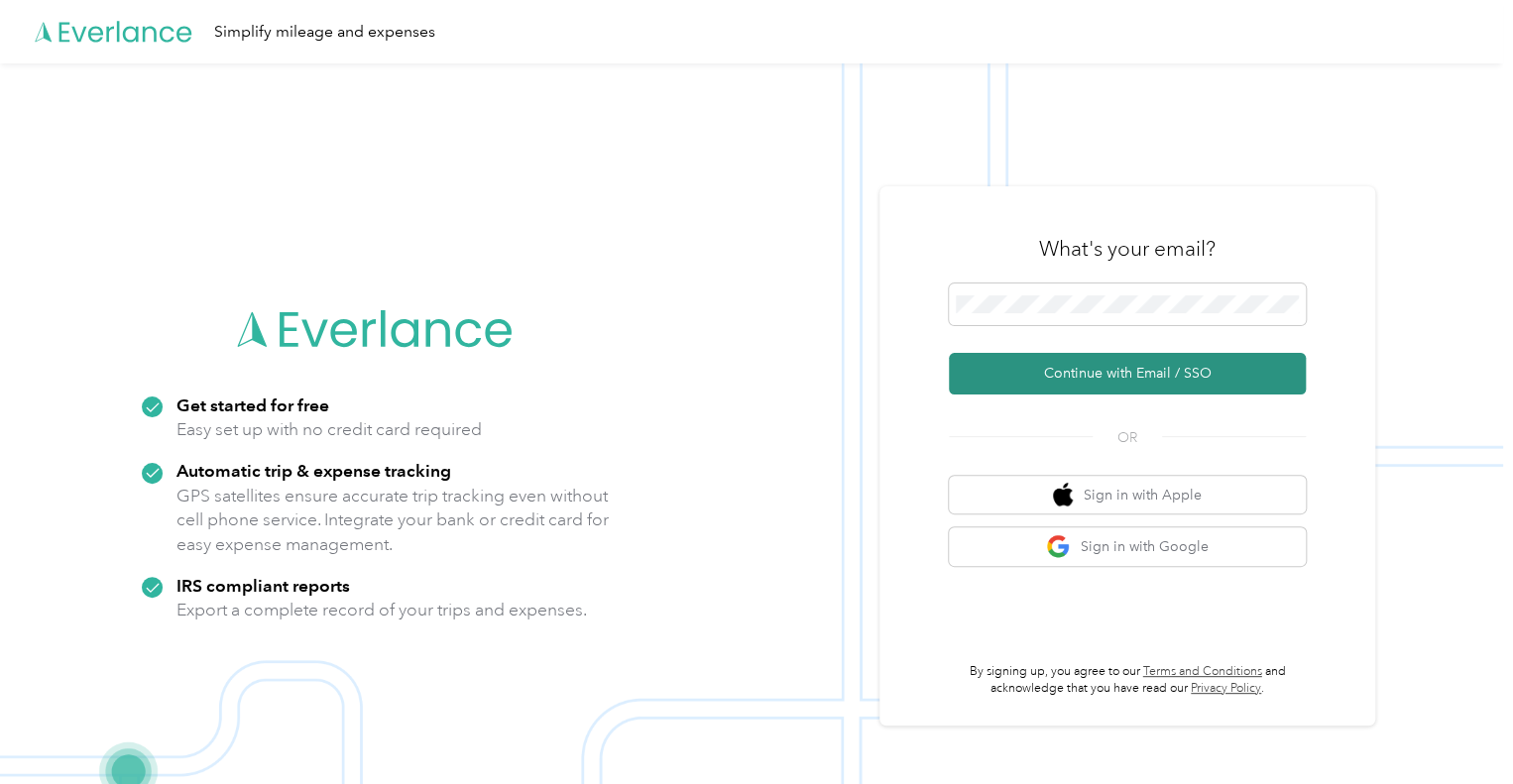 click on "Continue with Email / SSO" at bounding box center [1127, 374] 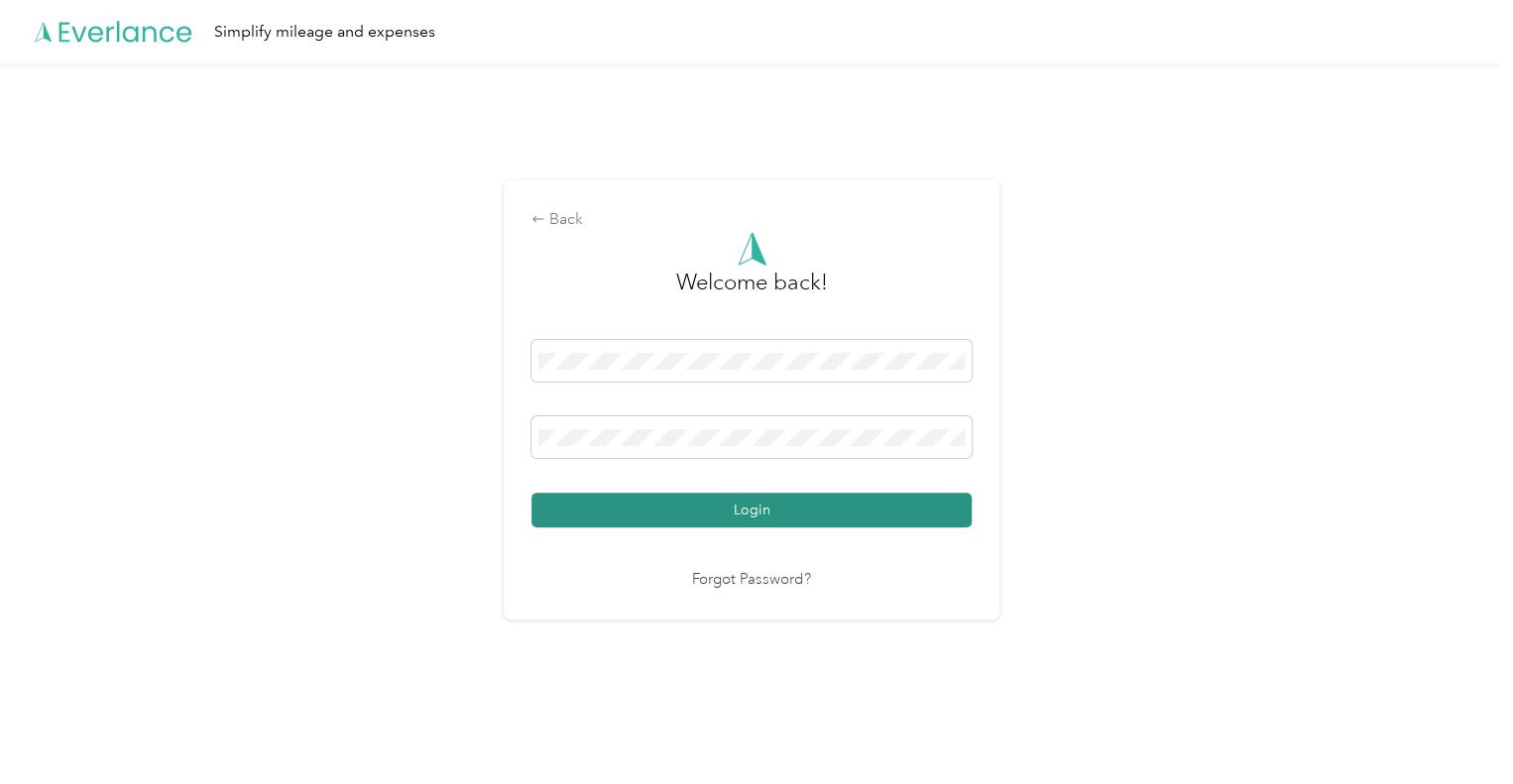 click on "Login" at bounding box center [752, 509] 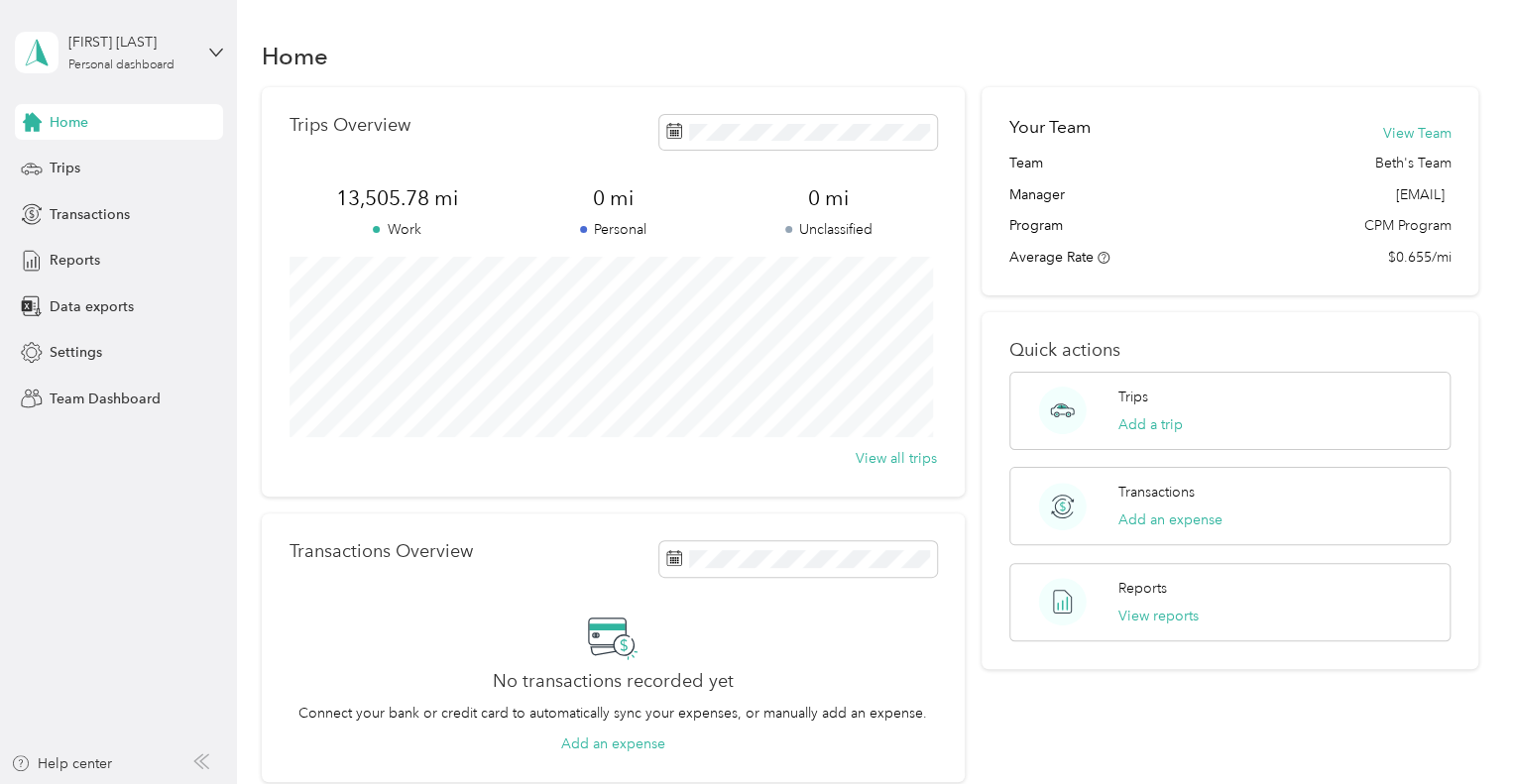 click on "[FIRST] [LAST] Personal dashboard" at bounding box center (119, 53) 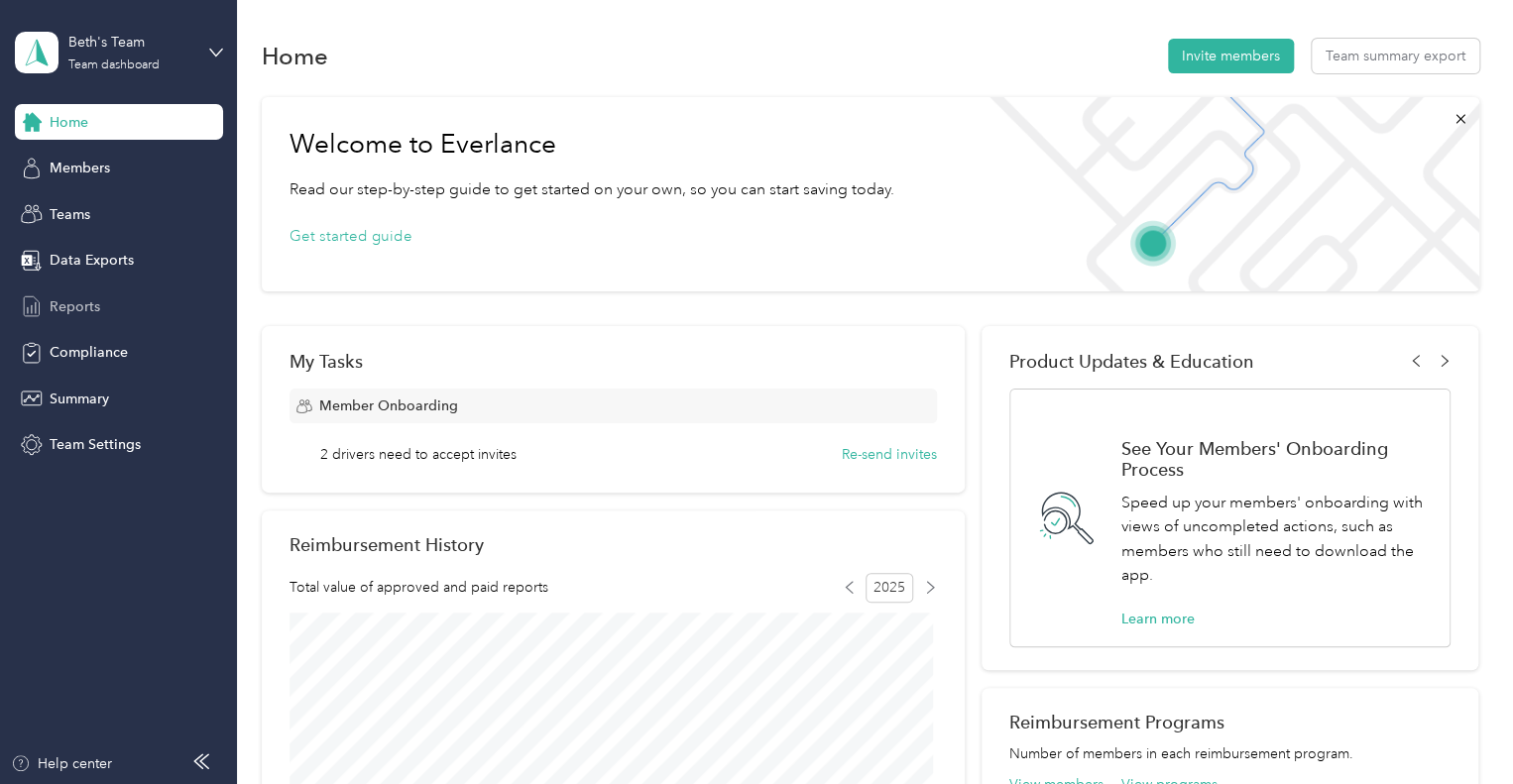 click on "Reports" at bounding box center (74, 306) 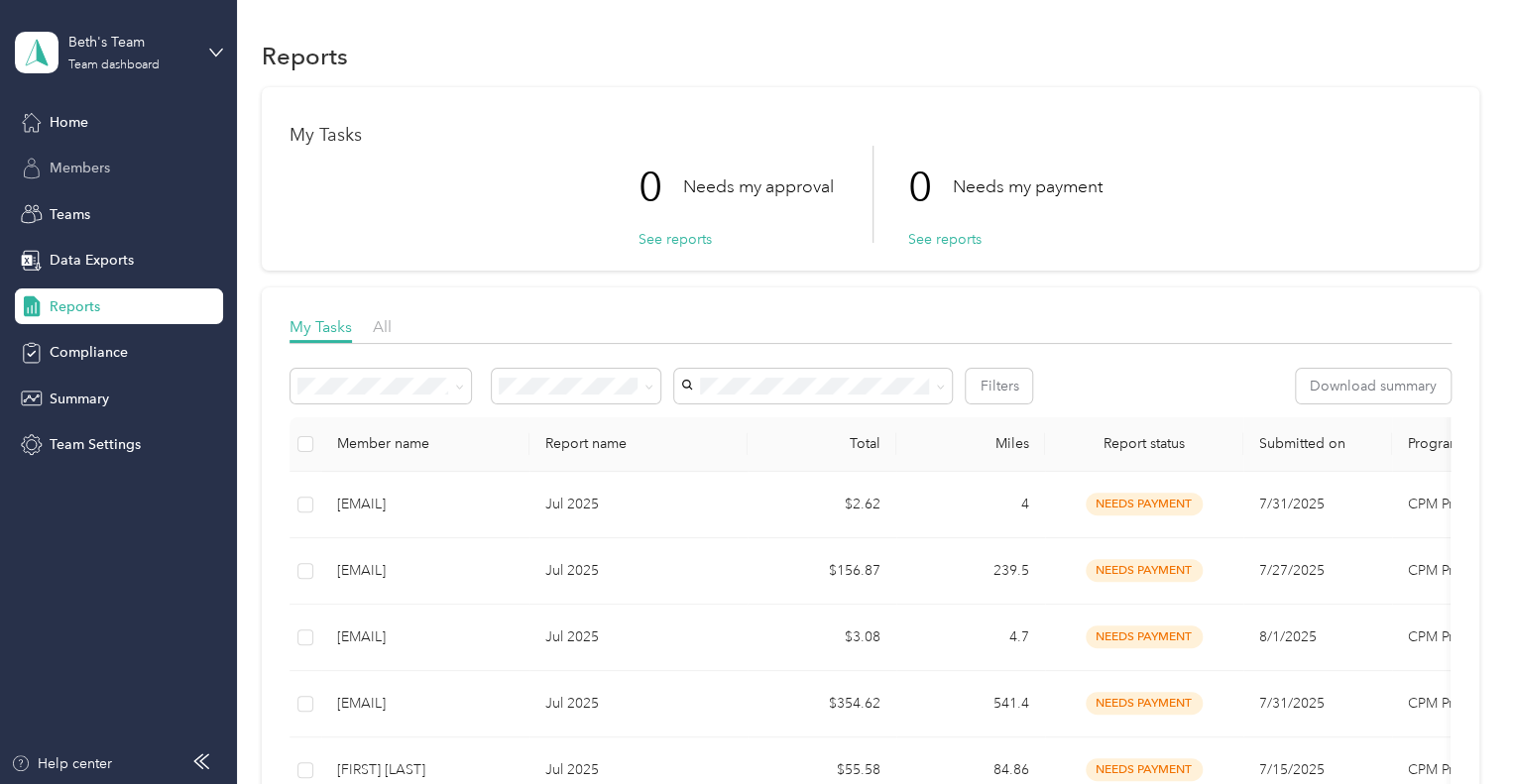 click on "Members" at bounding box center (79, 168) 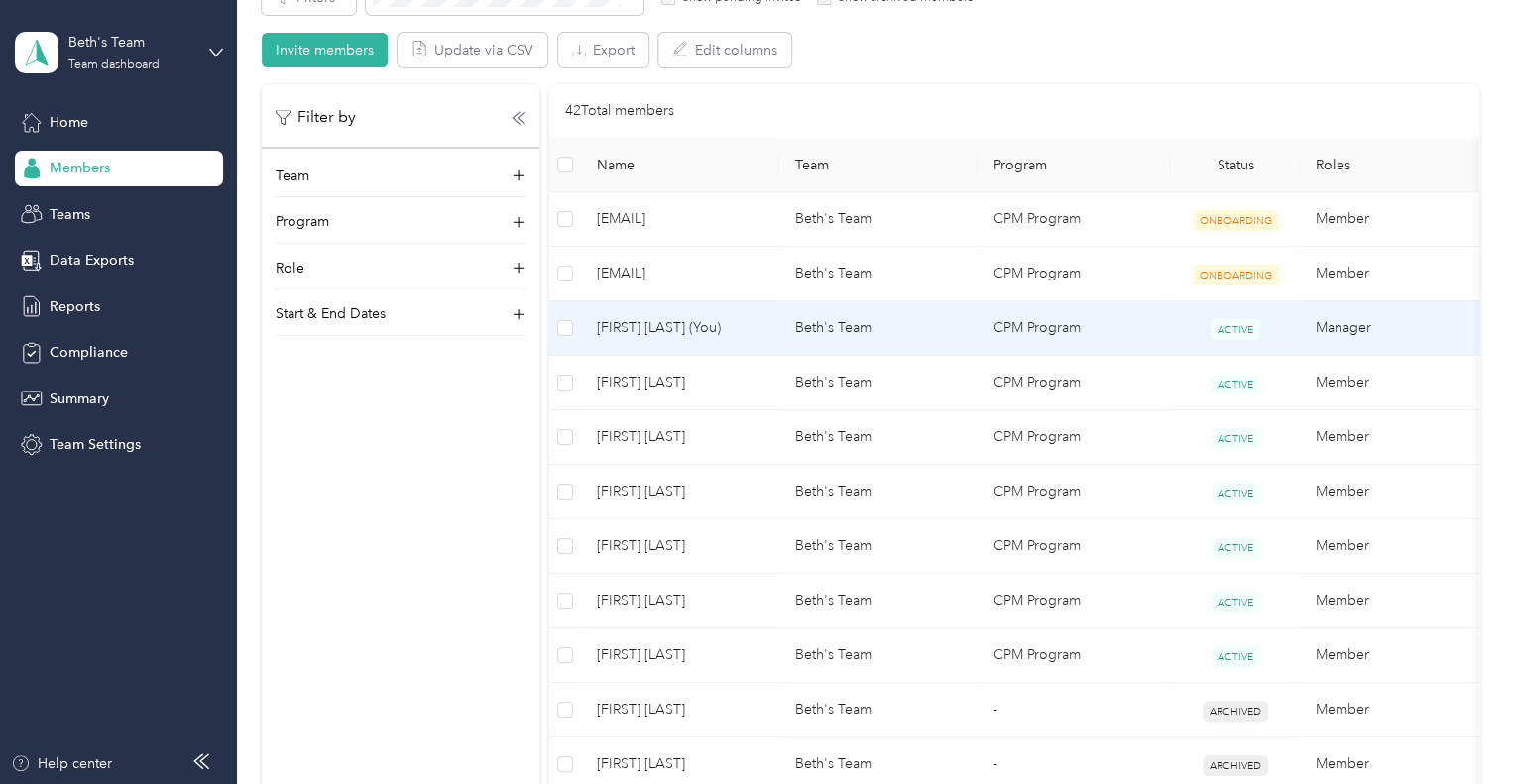 scroll, scrollTop: 99, scrollLeft: 0, axis: vertical 